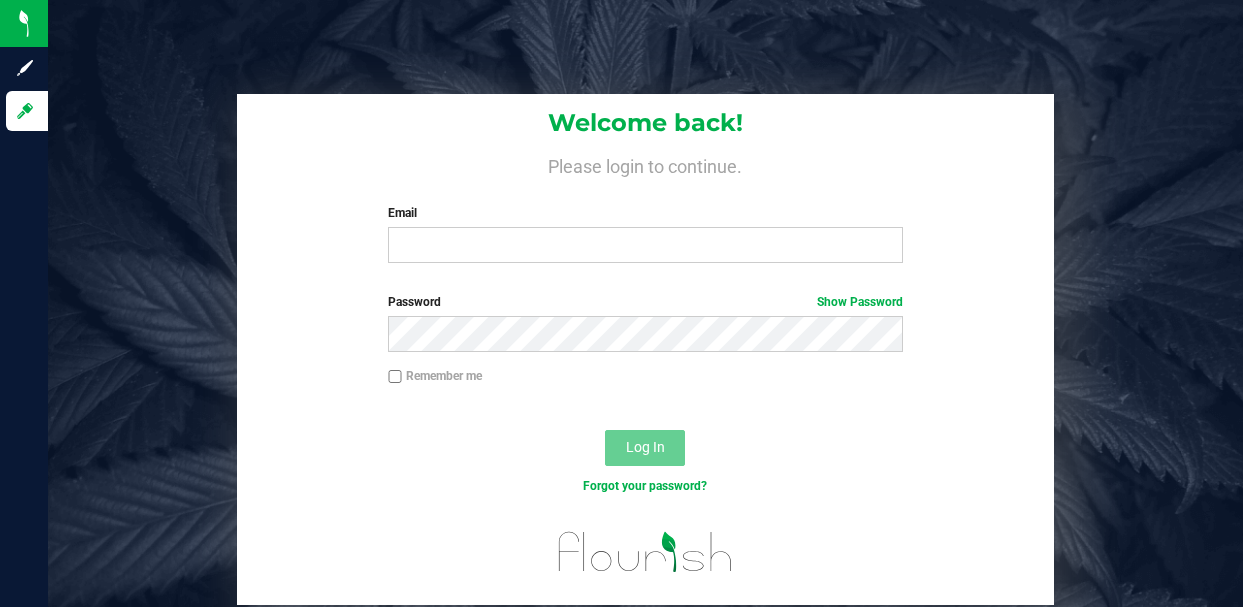 scroll, scrollTop: 0, scrollLeft: 0, axis: both 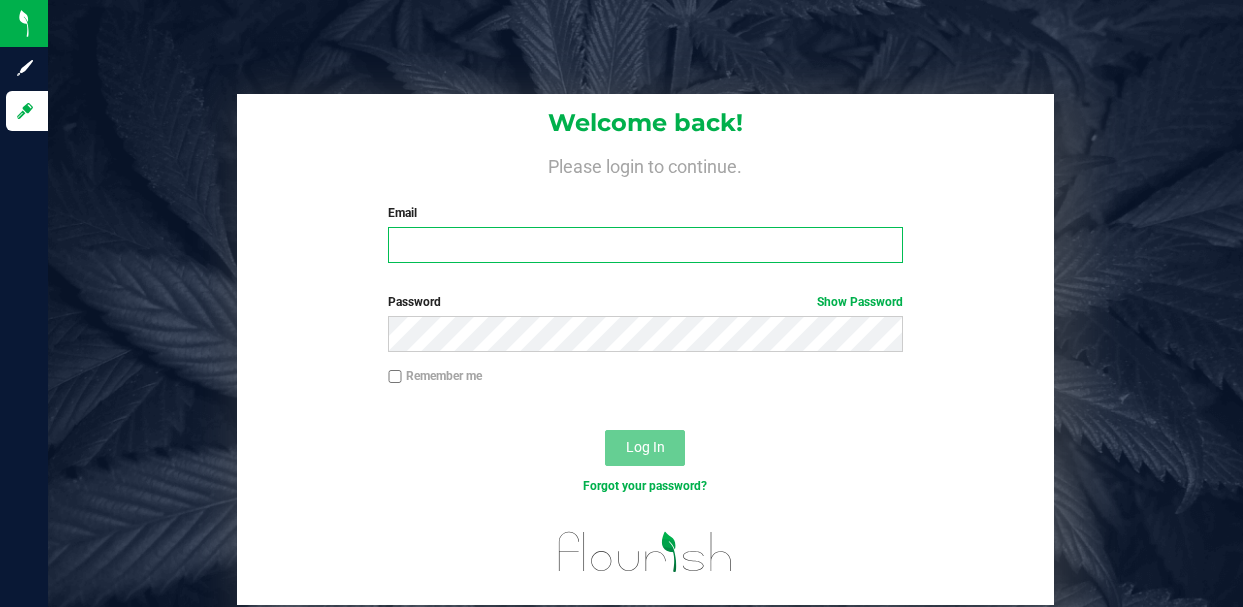 type on "[USERNAME]@example.com" 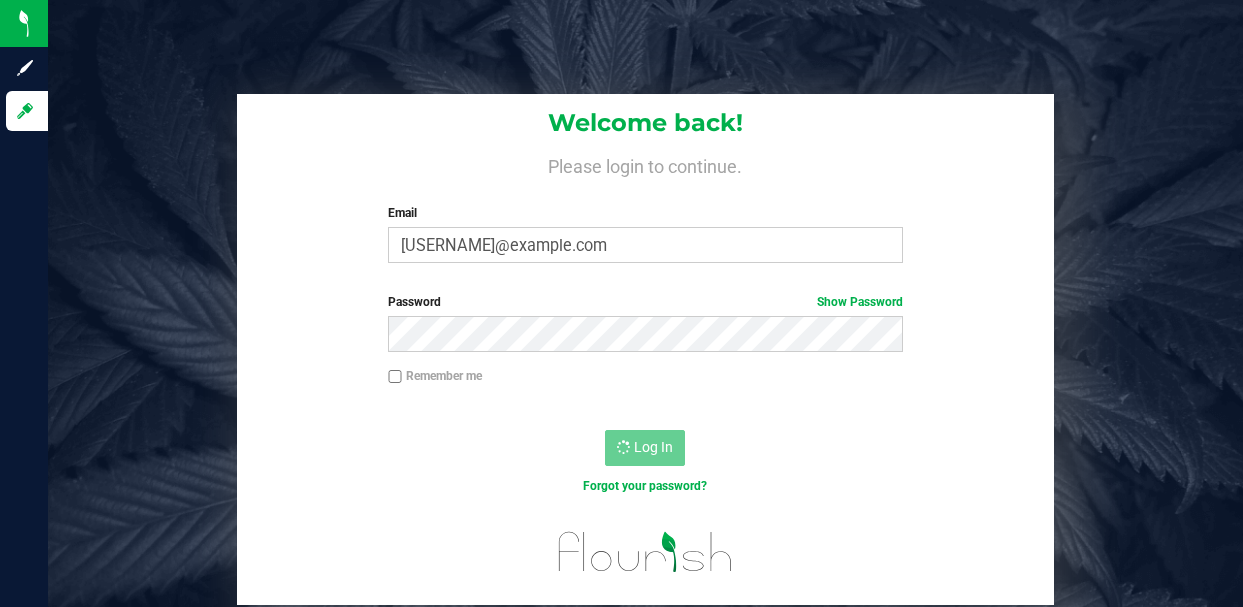 click on "Remember me" at bounding box center [435, 376] 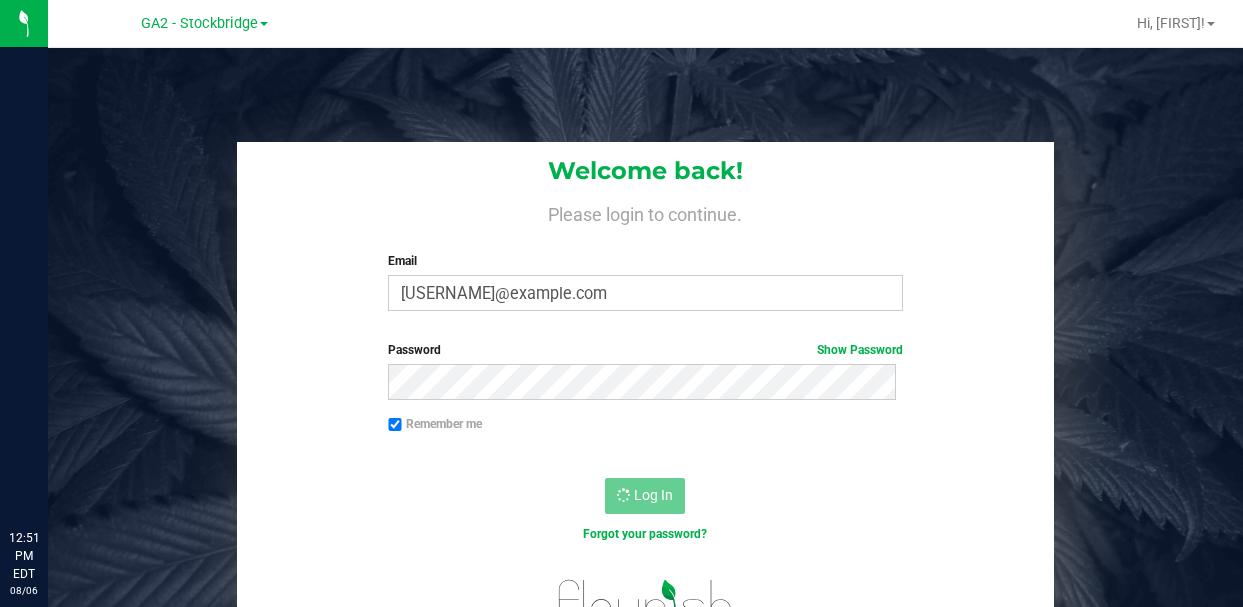 click at bounding box center [0, 607] 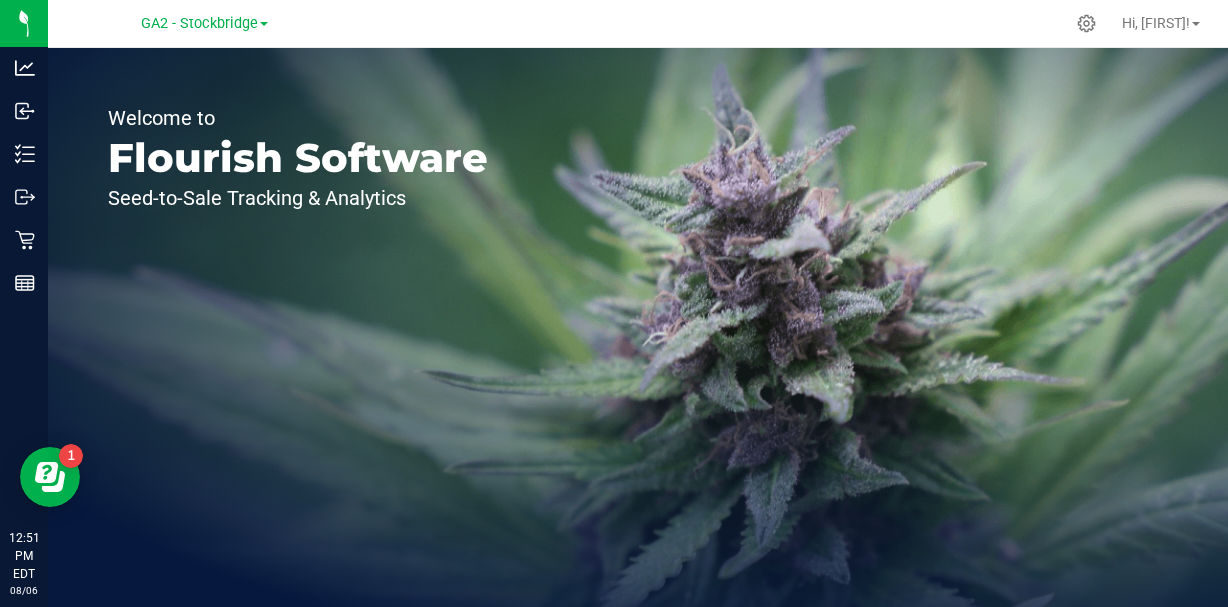 scroll, scrollTop: 0, scrollLeft: 0, axis: both 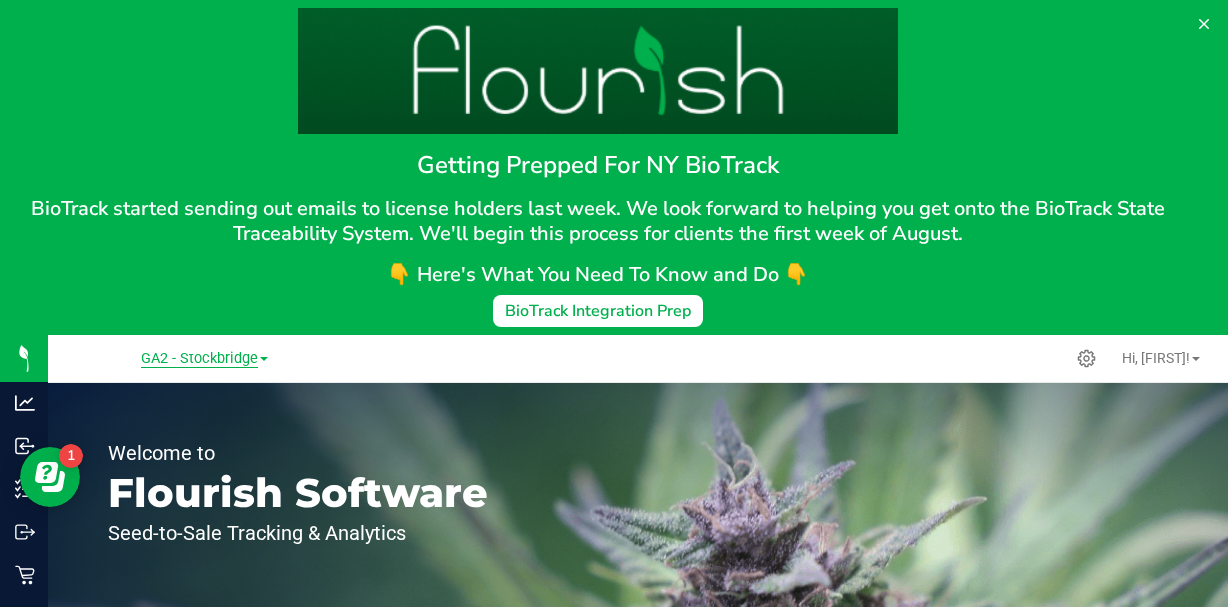 click on "GA2 - Stockbridge" at bounding box center (199, 359) 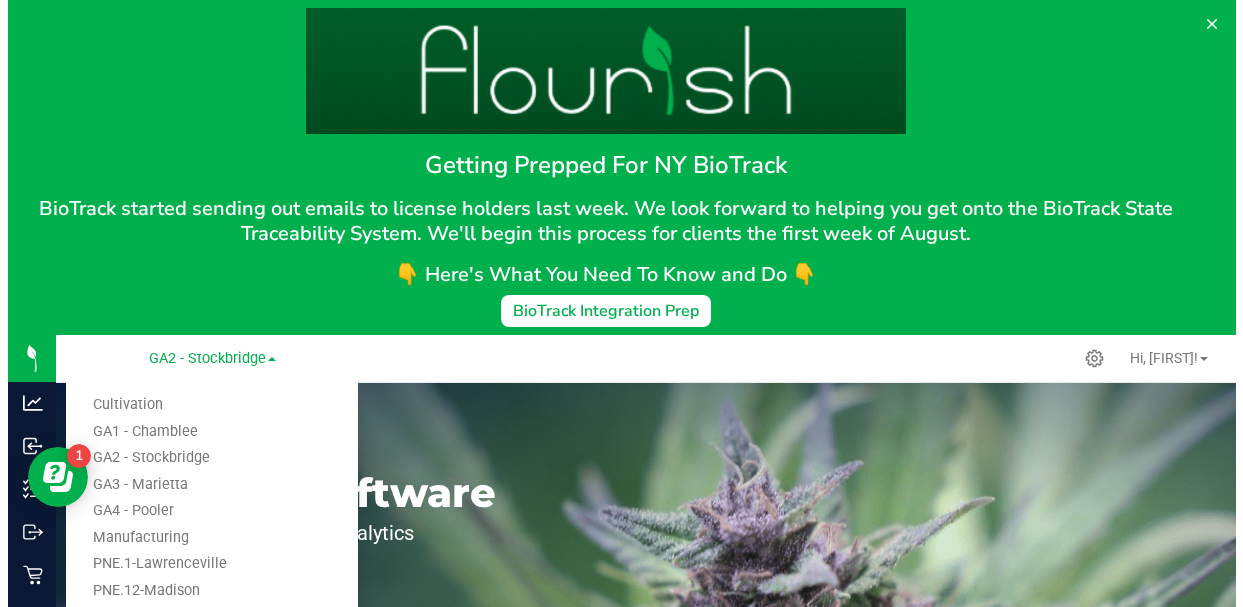 scroll, scrollTop: 0, scrollLeft: 0, axis: both 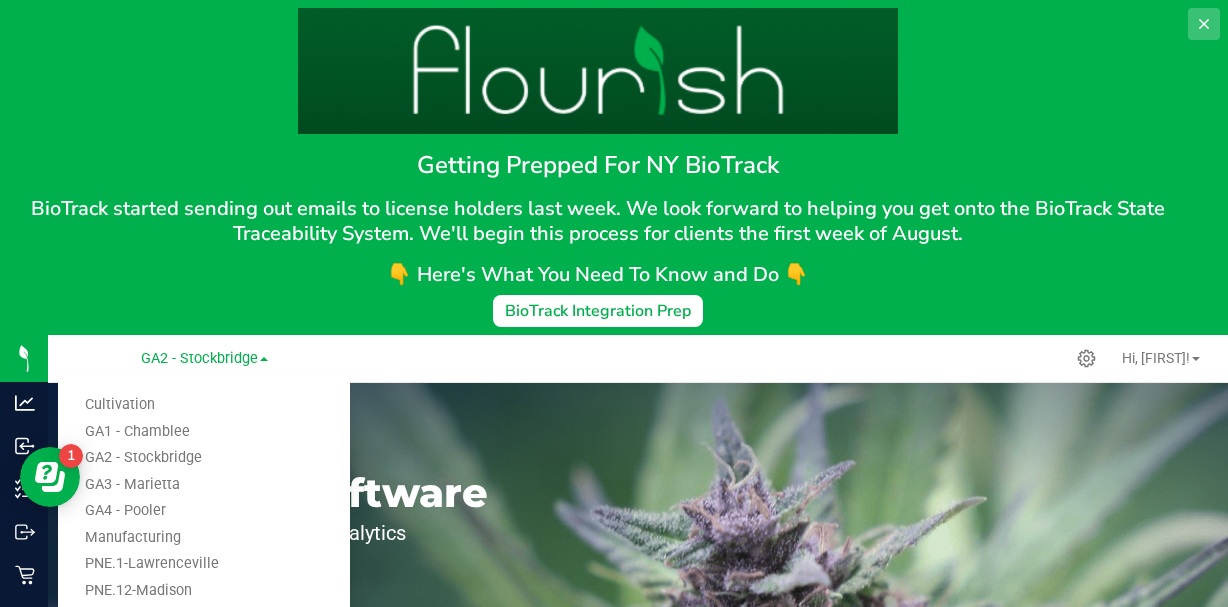 click at bounding box center [1204, 24] 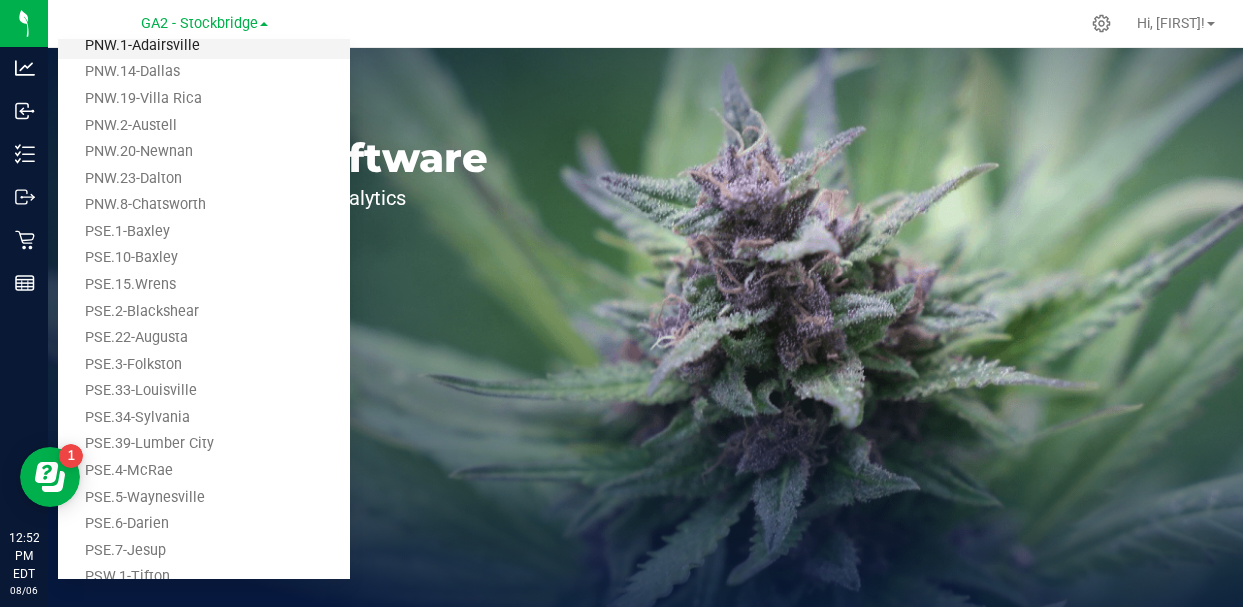 scroll, scrollTop: 0, scrollLeft: 0, axis: both 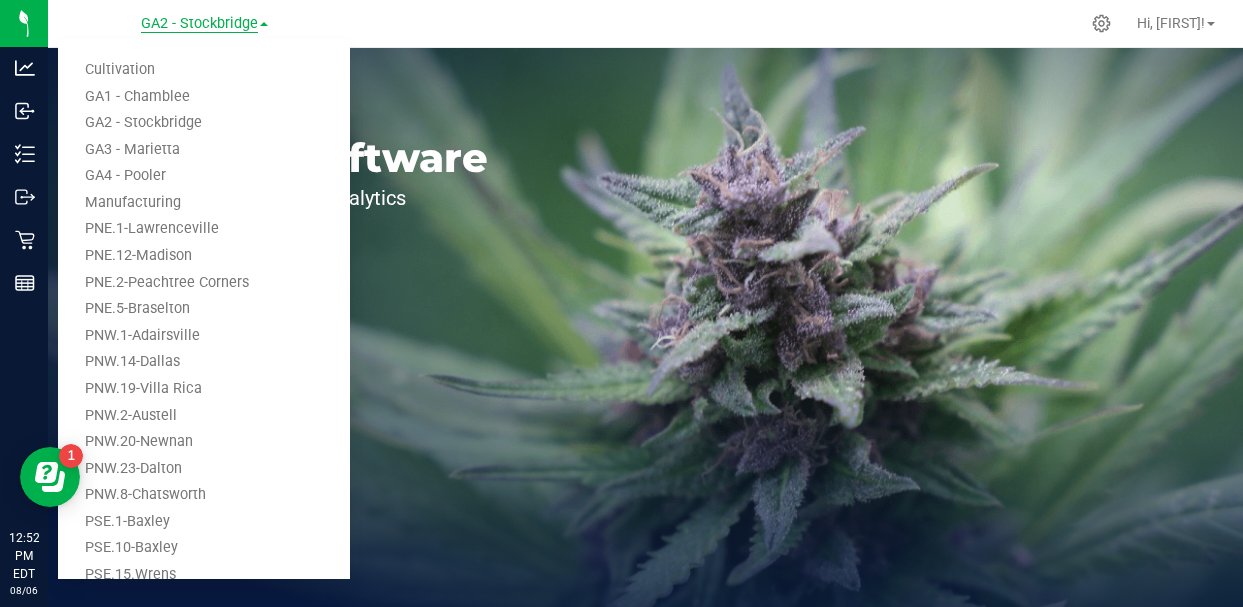 click on "GA2 - Stockbridge" at bounding box center (199, 24) 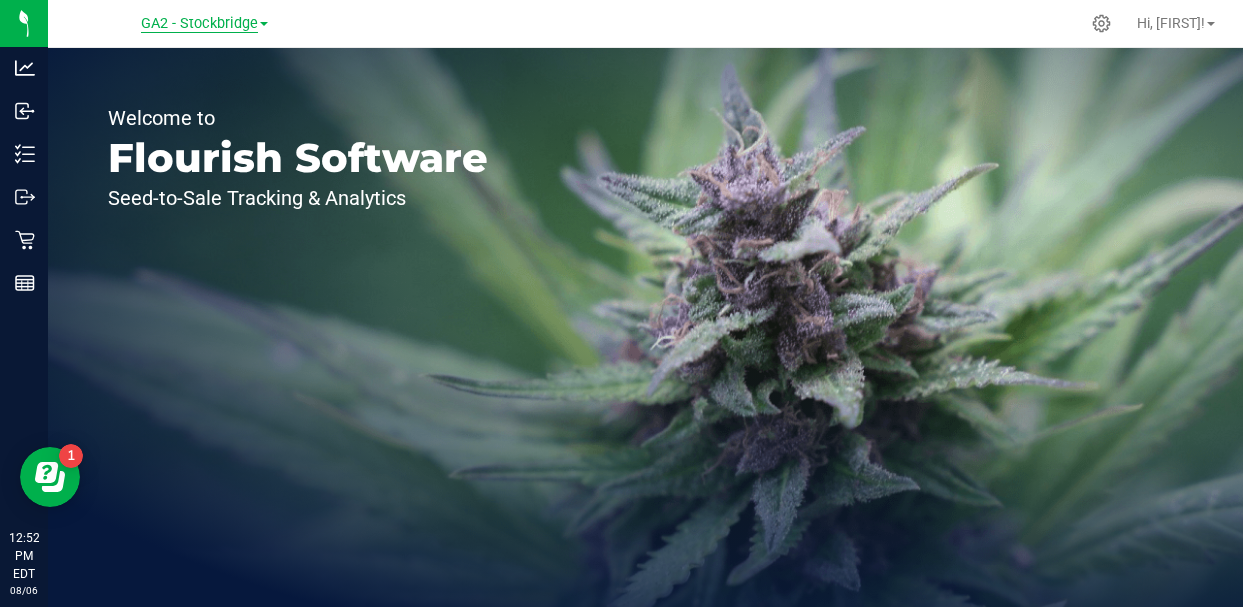 click on "GA2 - Stockbridge" at bounding box center (199, 24) 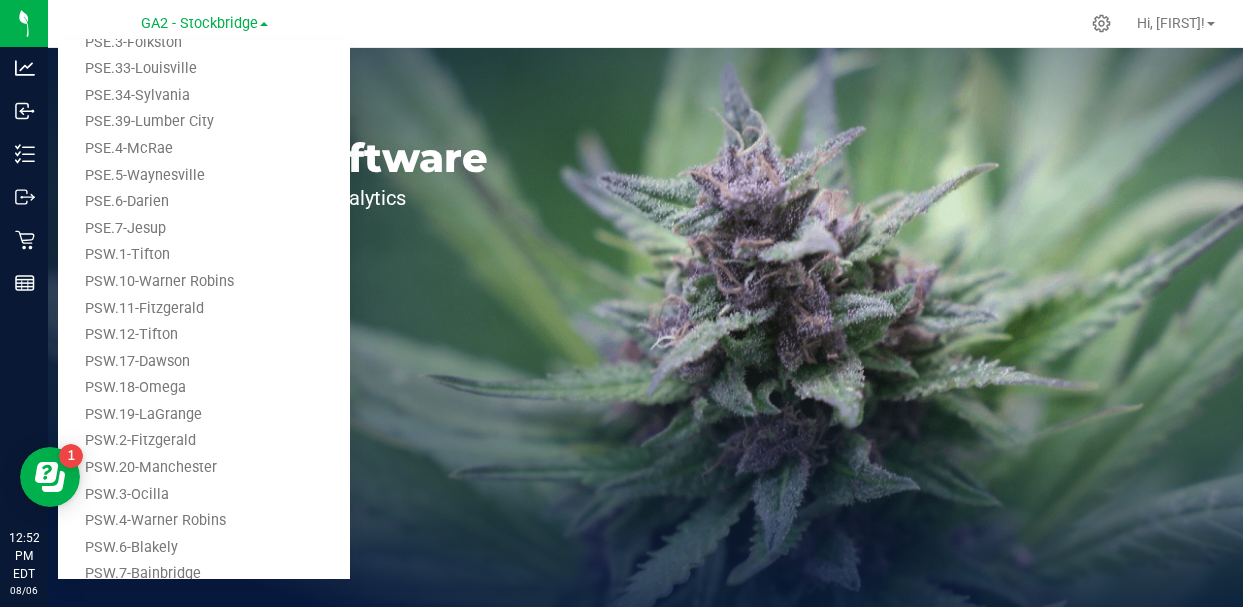 scroll, scrollTop: 665, scrollLeft: 0, axis: vertical 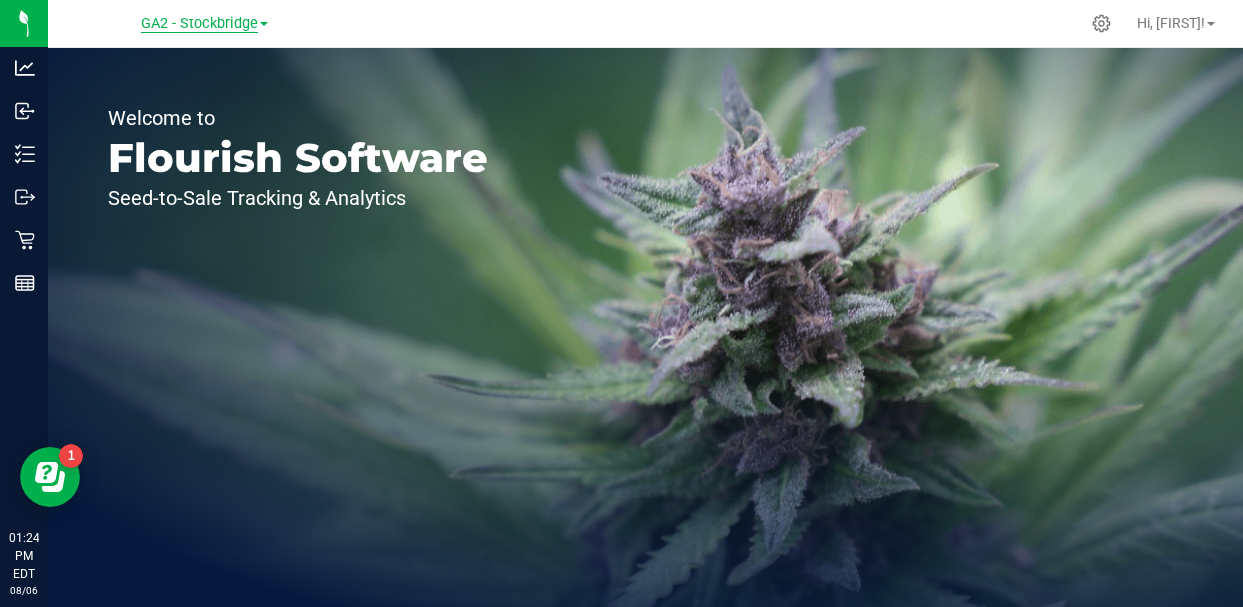 click on "GA2 - Stockbridge" at bounding box center (199, 24) 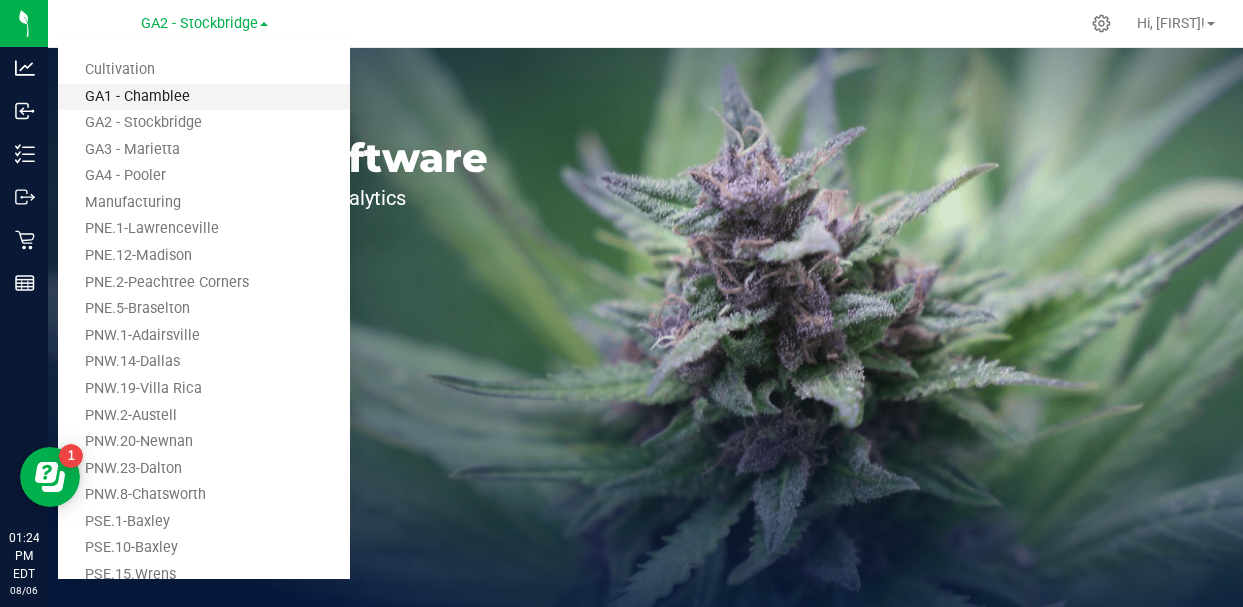click on "GA1 - Chamblee" at bounding box center (204, 97) 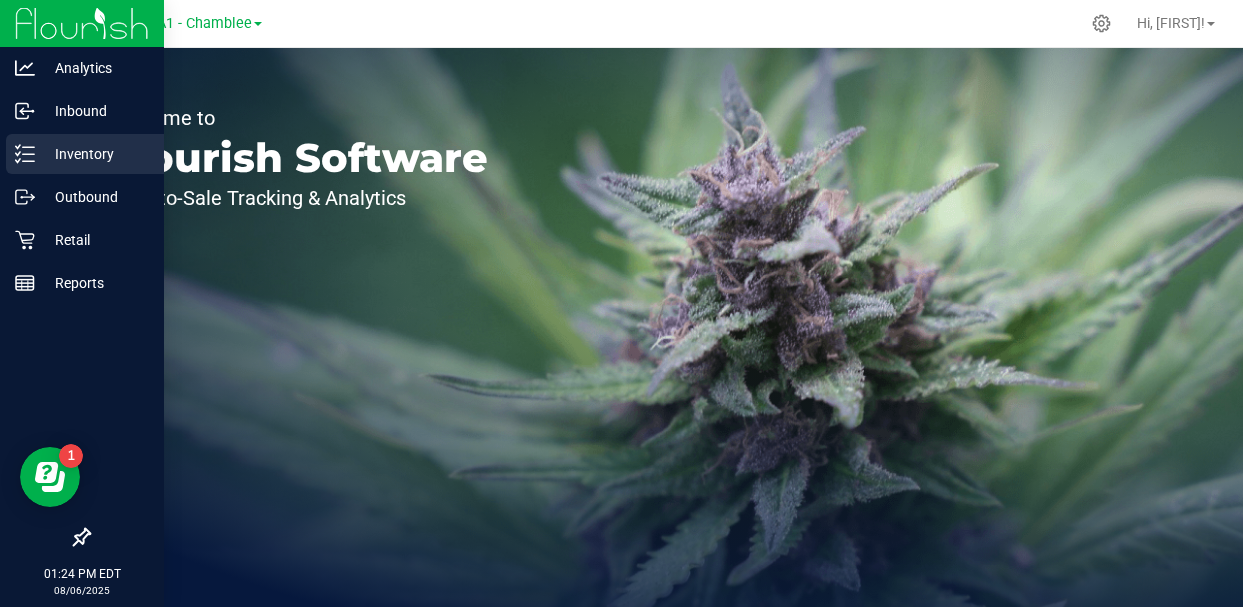 click on "Inventory" at bounding box center [95, 154] 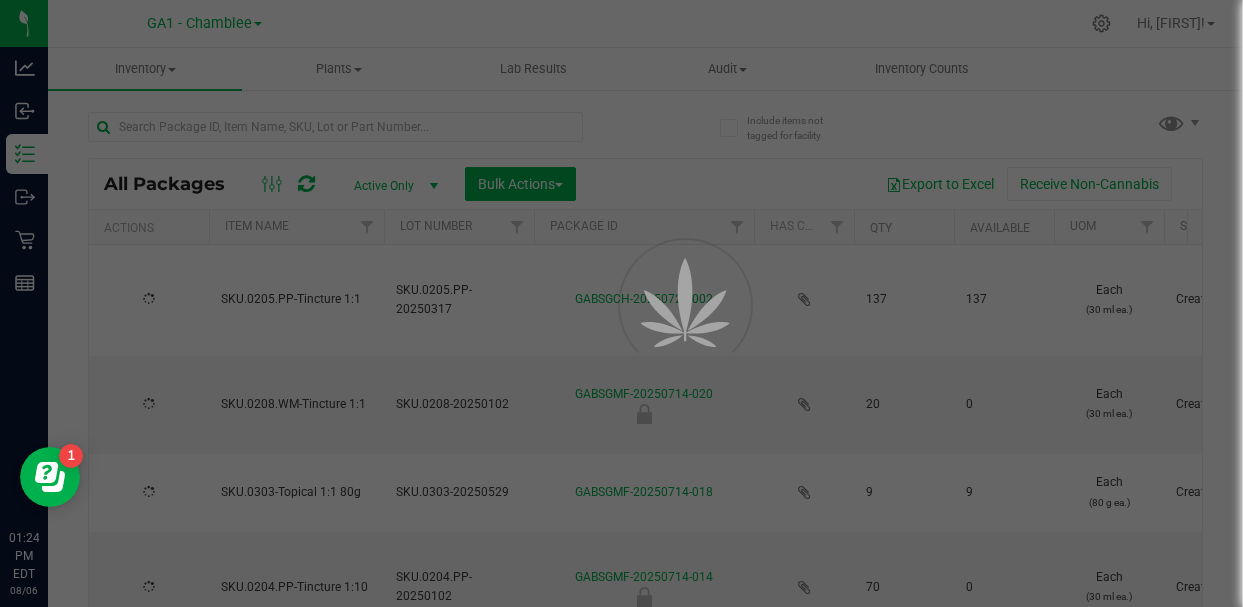 type on "2025-03-17" 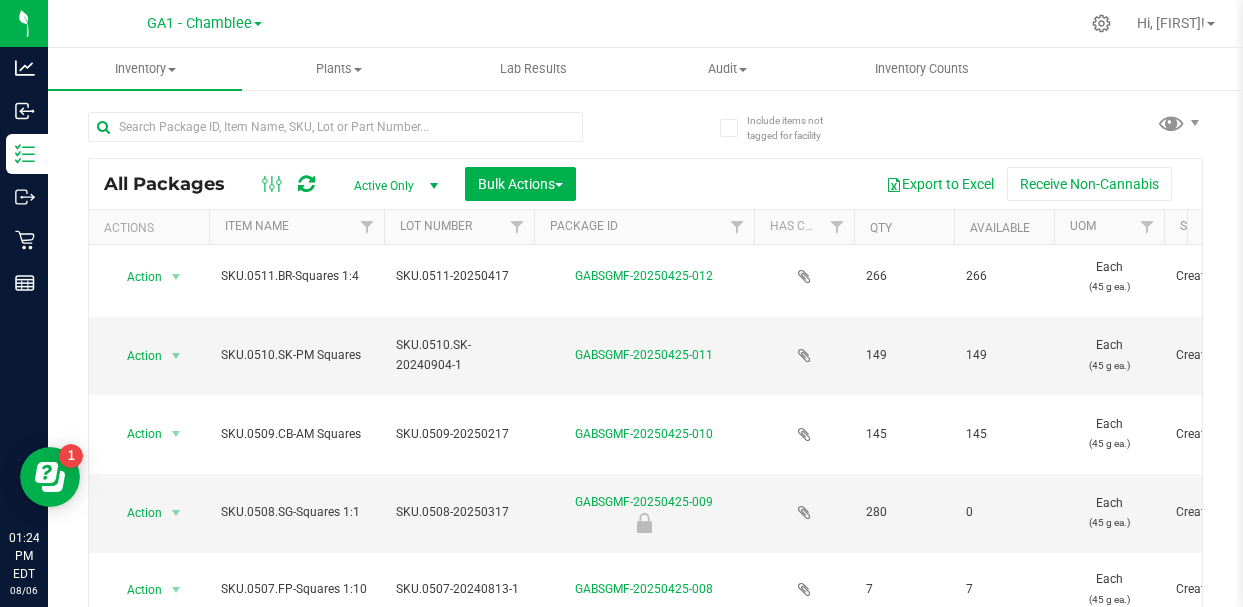scroll, scrollTop: 1368, scrollLeft: 0, axis: vertical 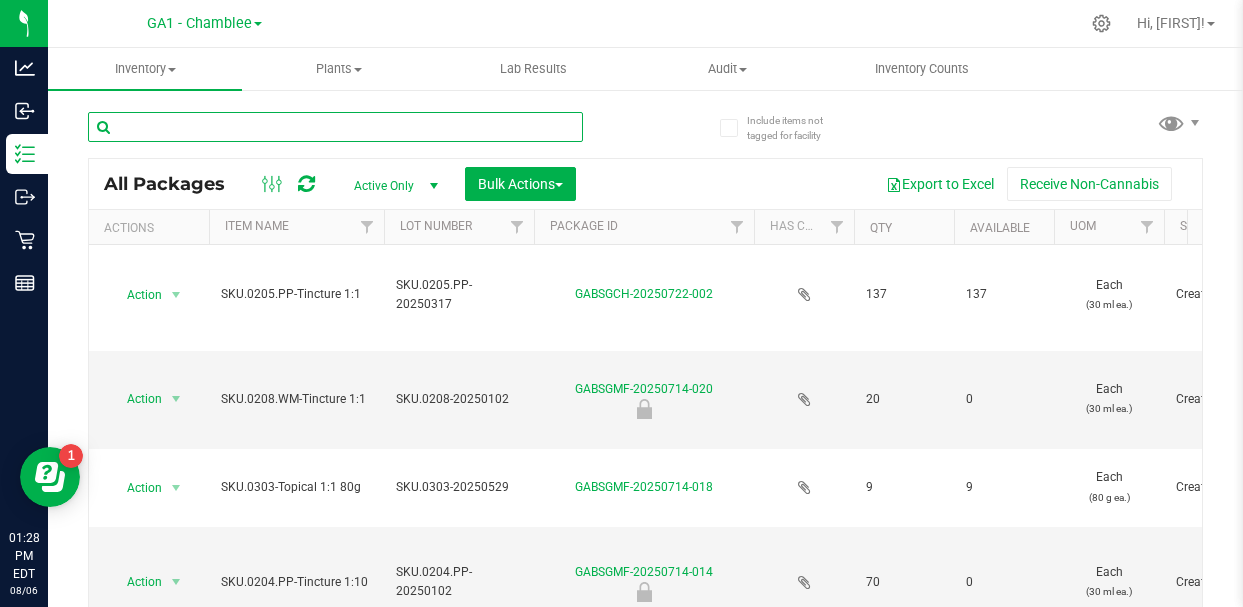 click at bounding box center (335, 127) 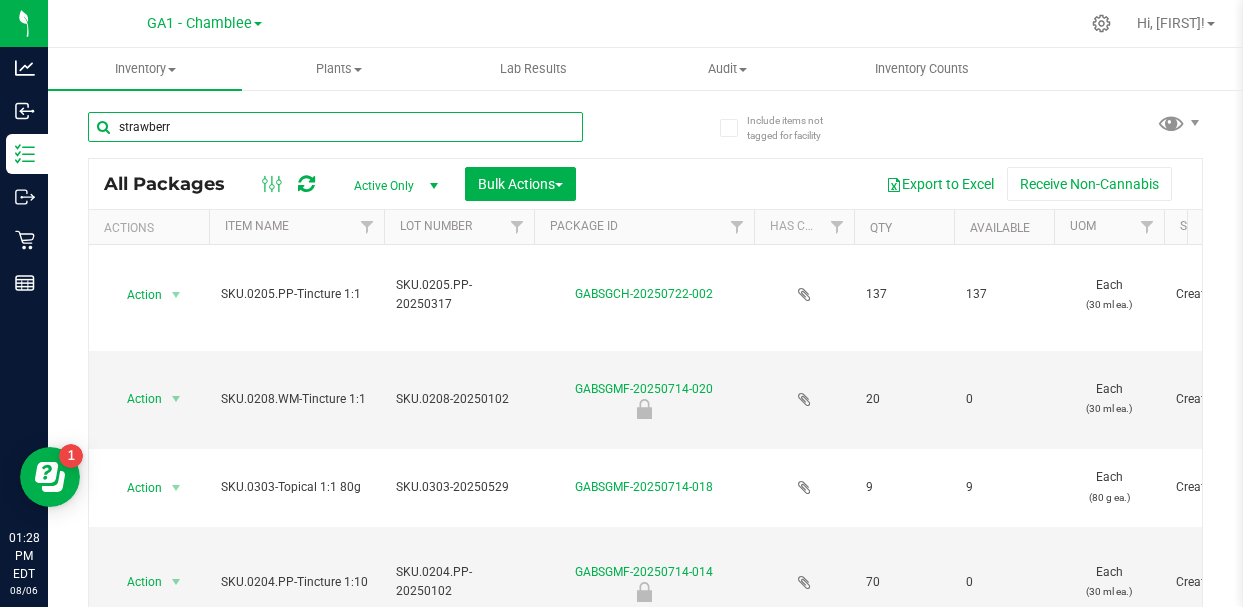 type on "strawberry" 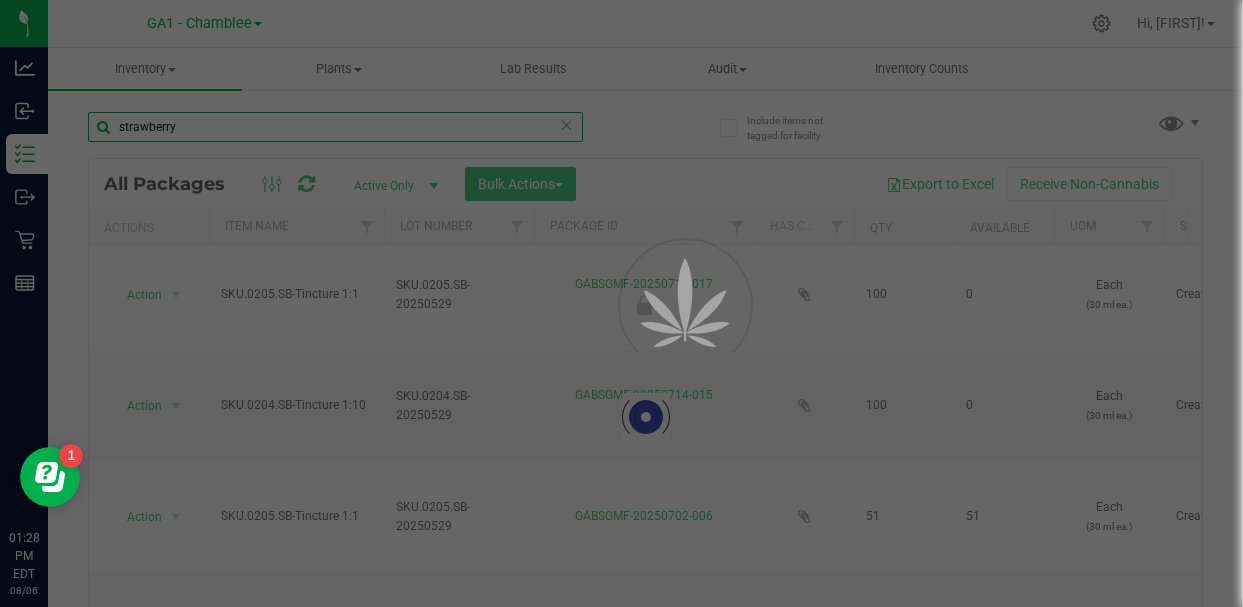 scroll, scrollTop: 0, scrollLeft: 0, axis: both 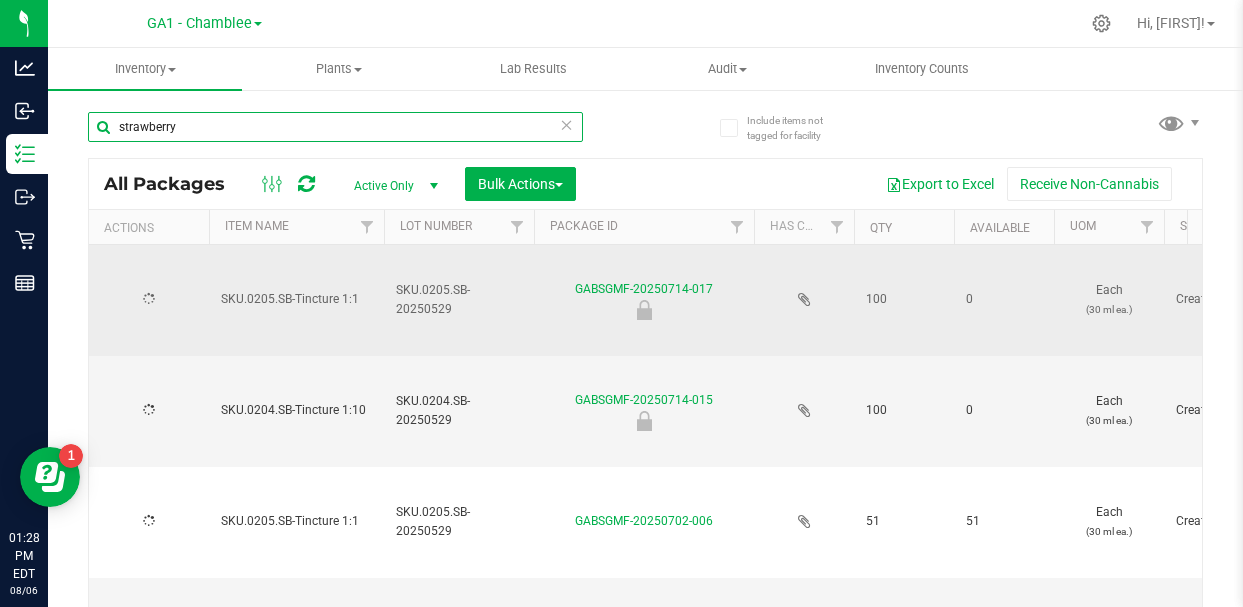 type on "2025-05-29" 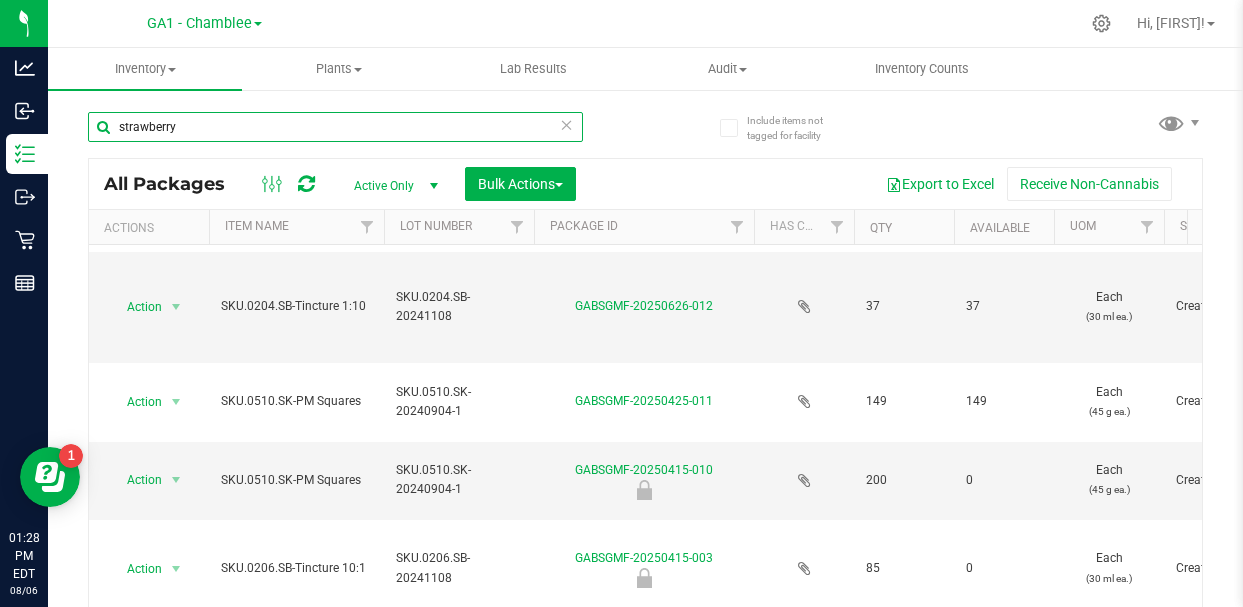 scroll, scrollTop: 321, scrollLeft: 0, axis: vertical 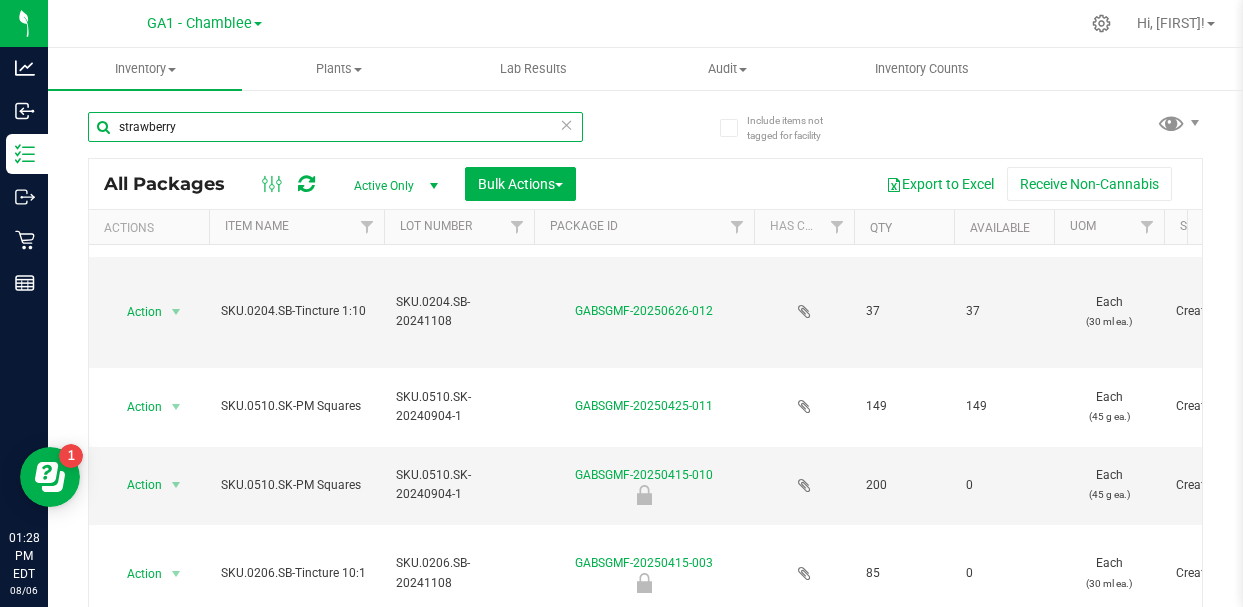 type on "strawberry" 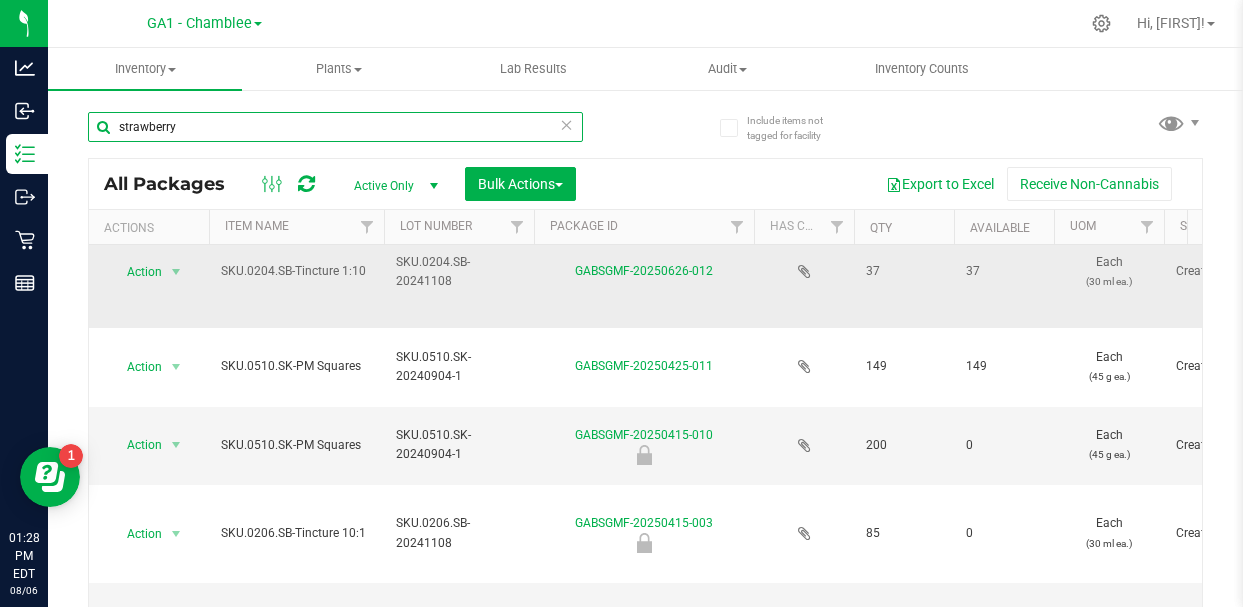 scroll, scrollTop: 361, scrollLeft: 243, axis: both 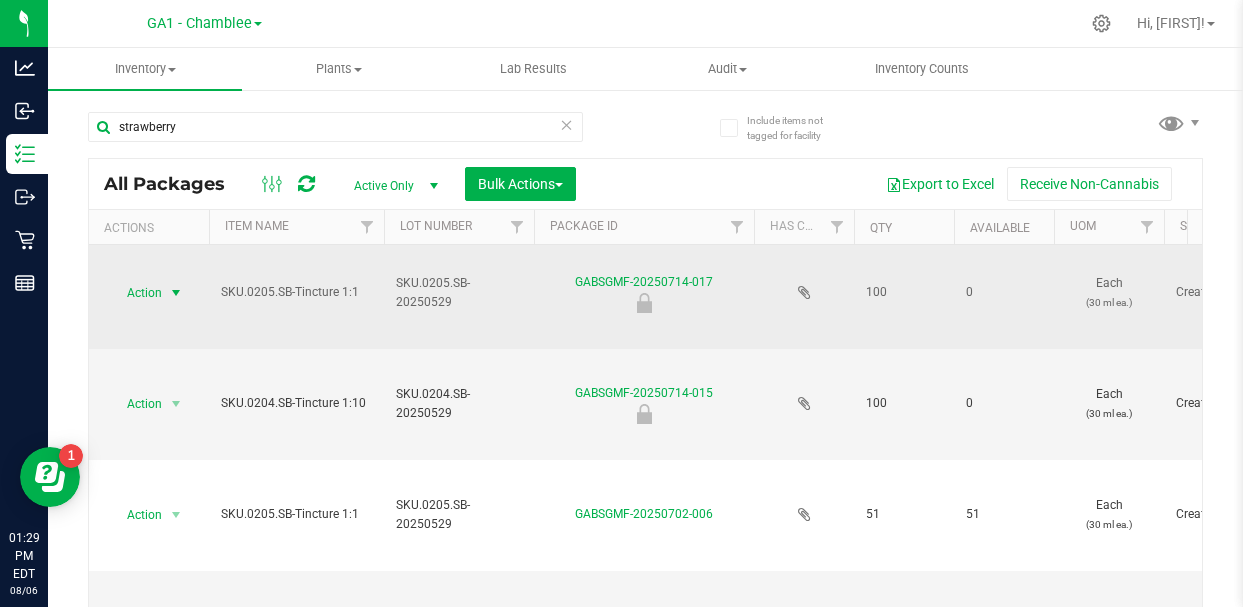click on "Action" at bounding box center (136, 293) 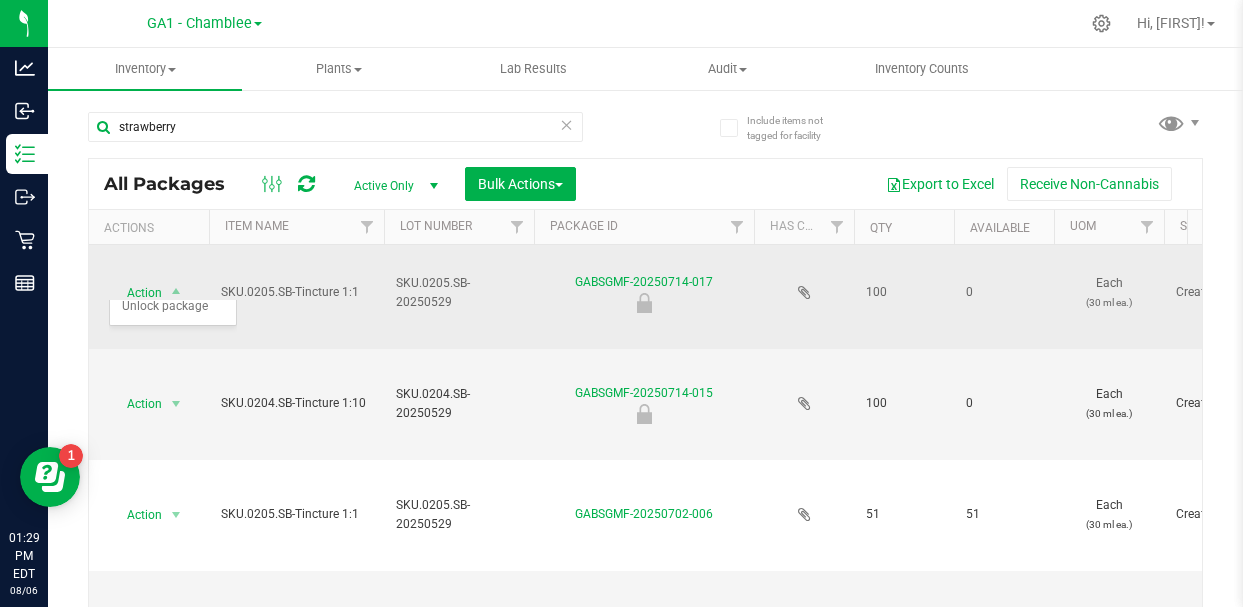 click on "SKU.0205.SB-Tincture 1:1" at bounding box center [296, 293] 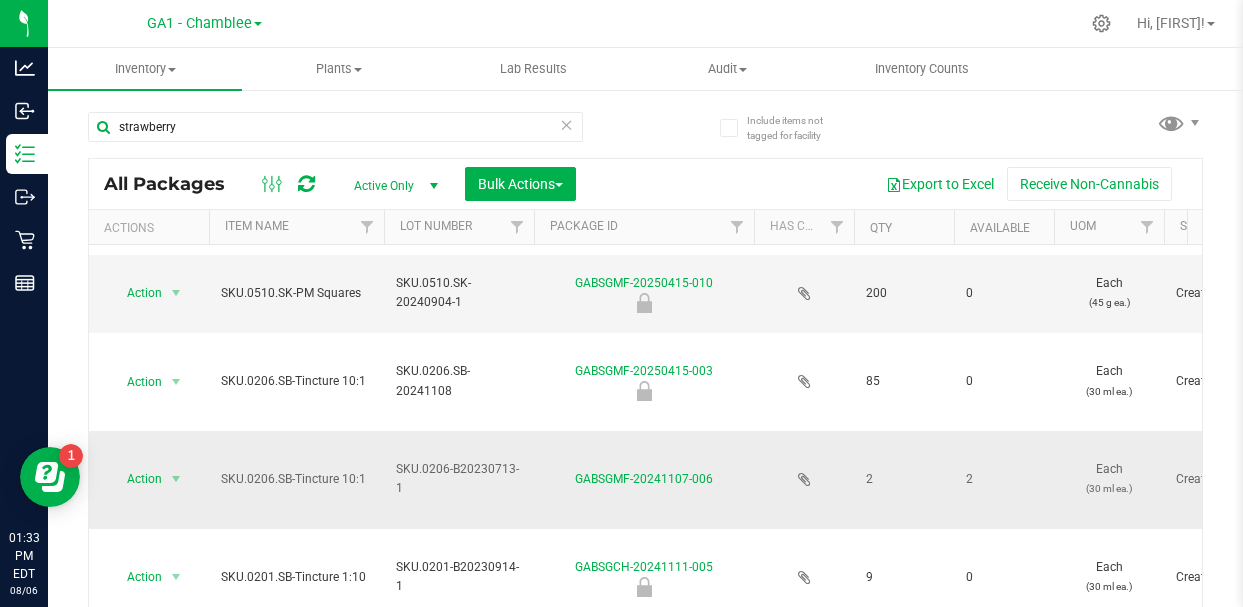 scroll, scrollTop: 513, scrollLeft: 256, axis: both 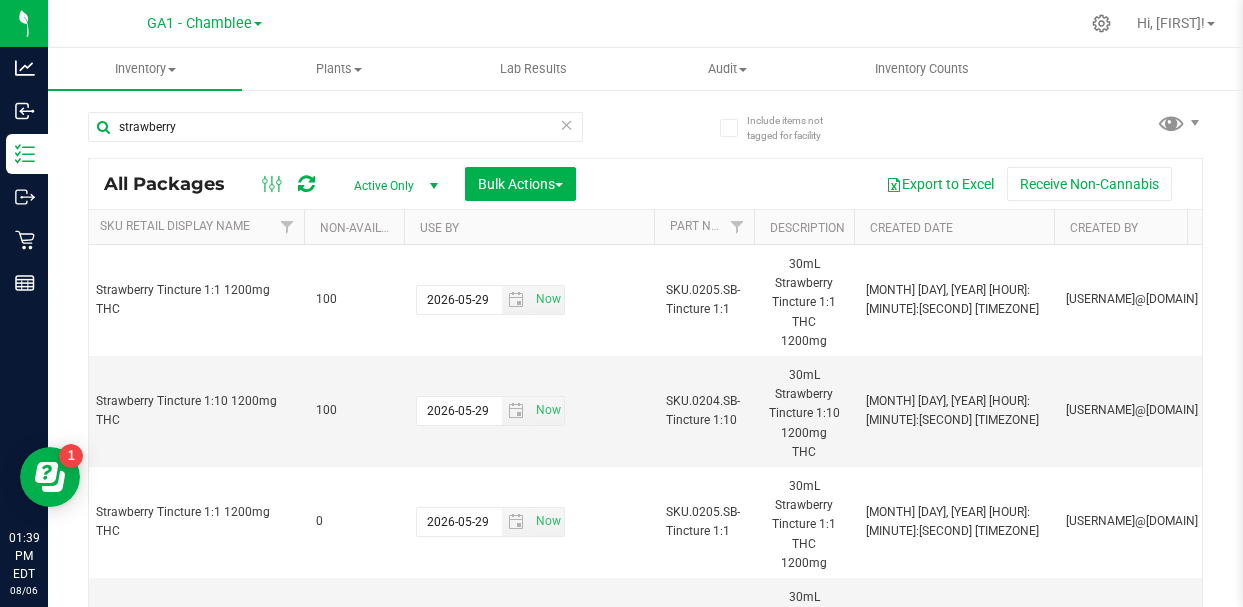 click at bounding box center [567, 124] 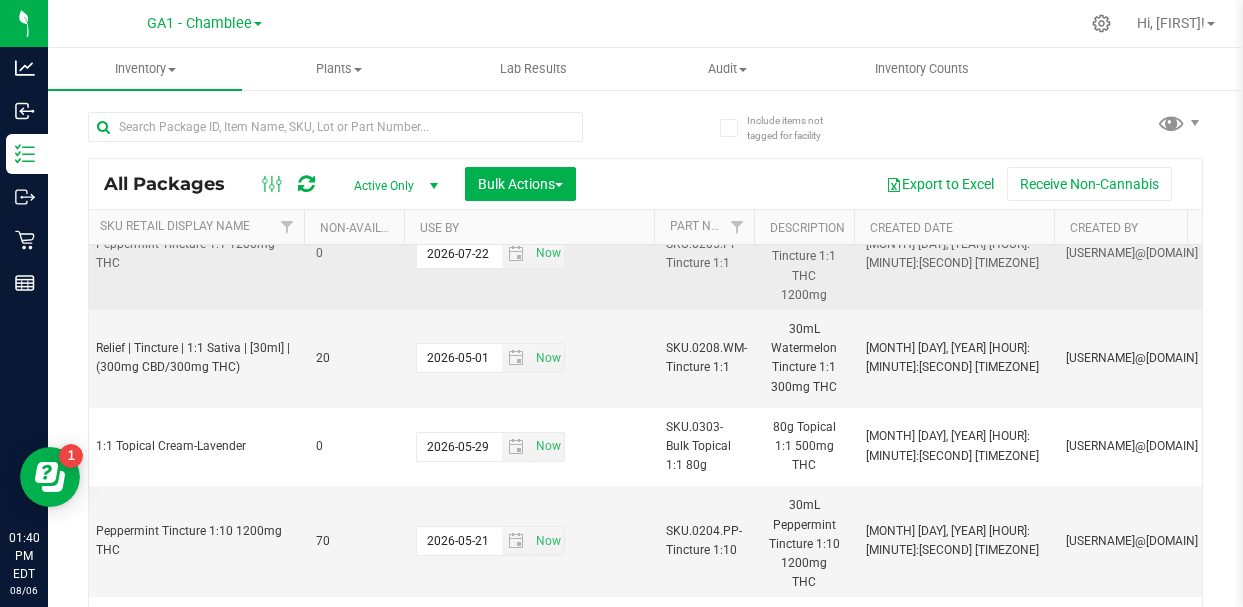 scroll, scrollTop: 62, scrollLeft: 4440, axis: both 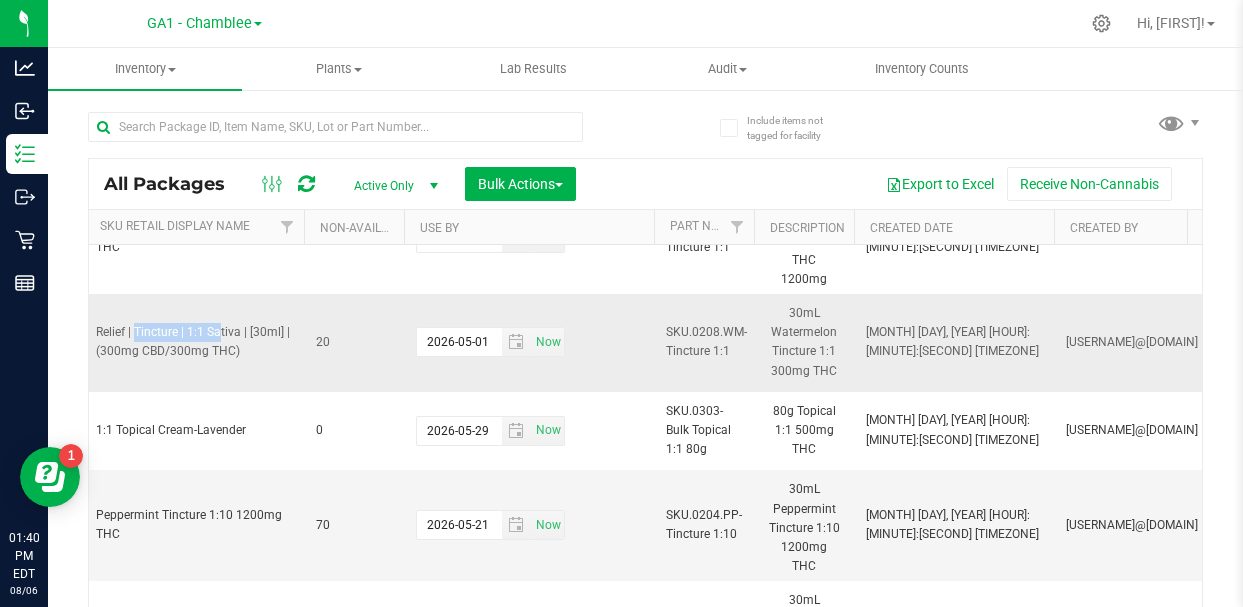 drag, startPoint x: 99, startPoint y: 318, endPoint x: 178, endPoint y: 318, distance: 79 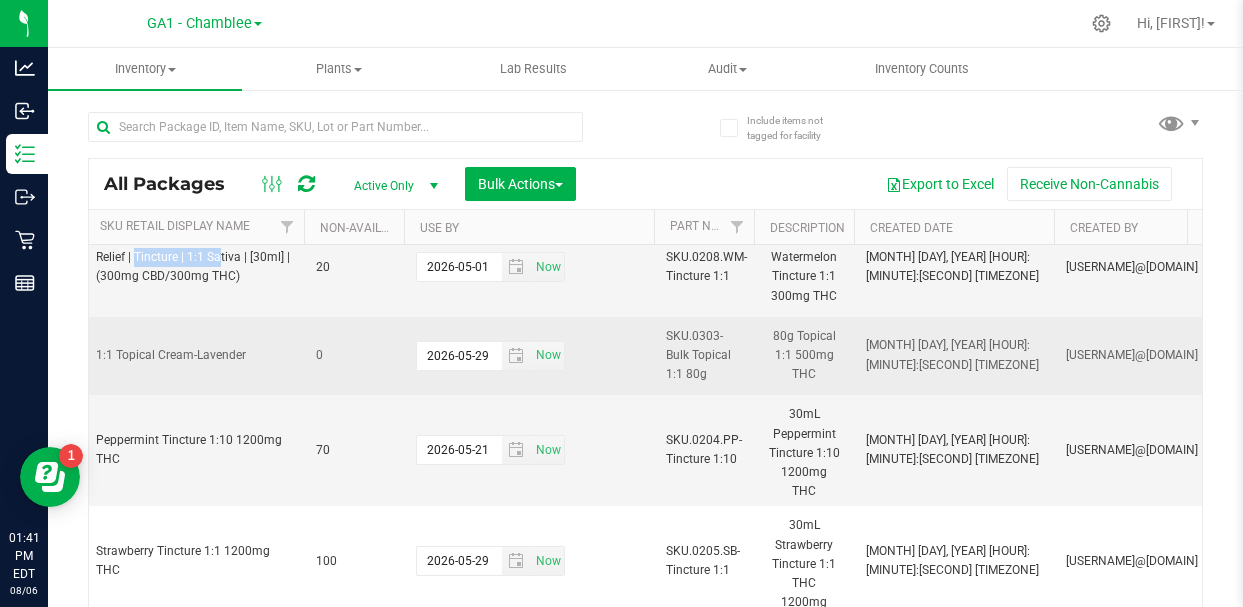 scroll, scrollTop: 141, scrollLeft: 4440, axis: both 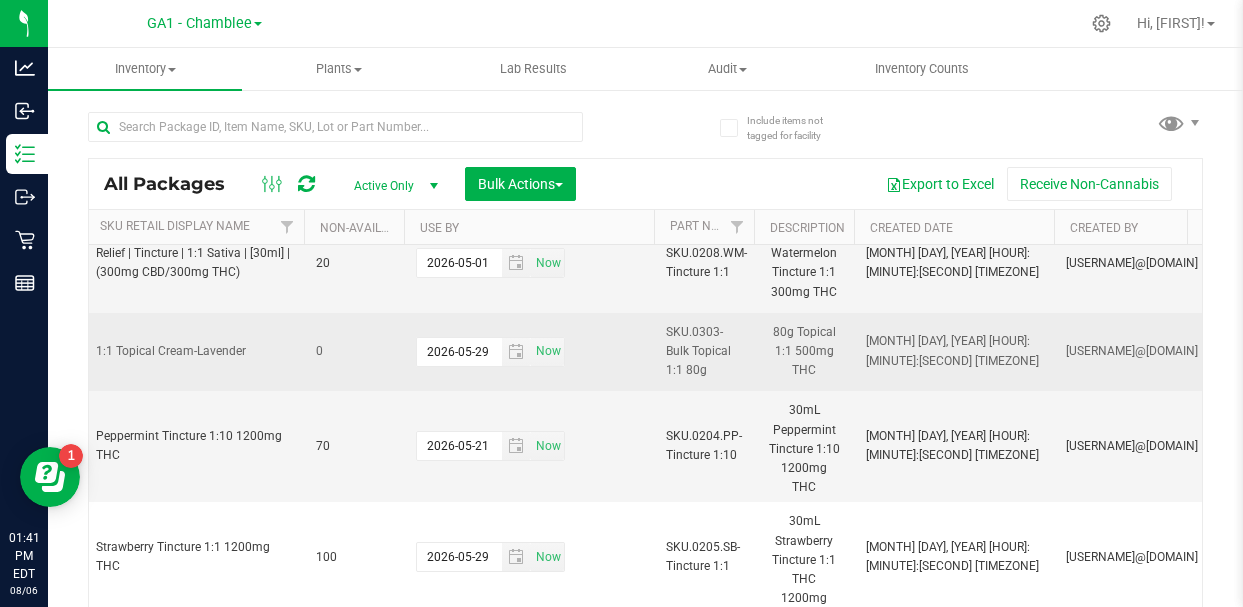 click on "1:1 Topical Cream-Lavender" at bounding box center [194, 351] 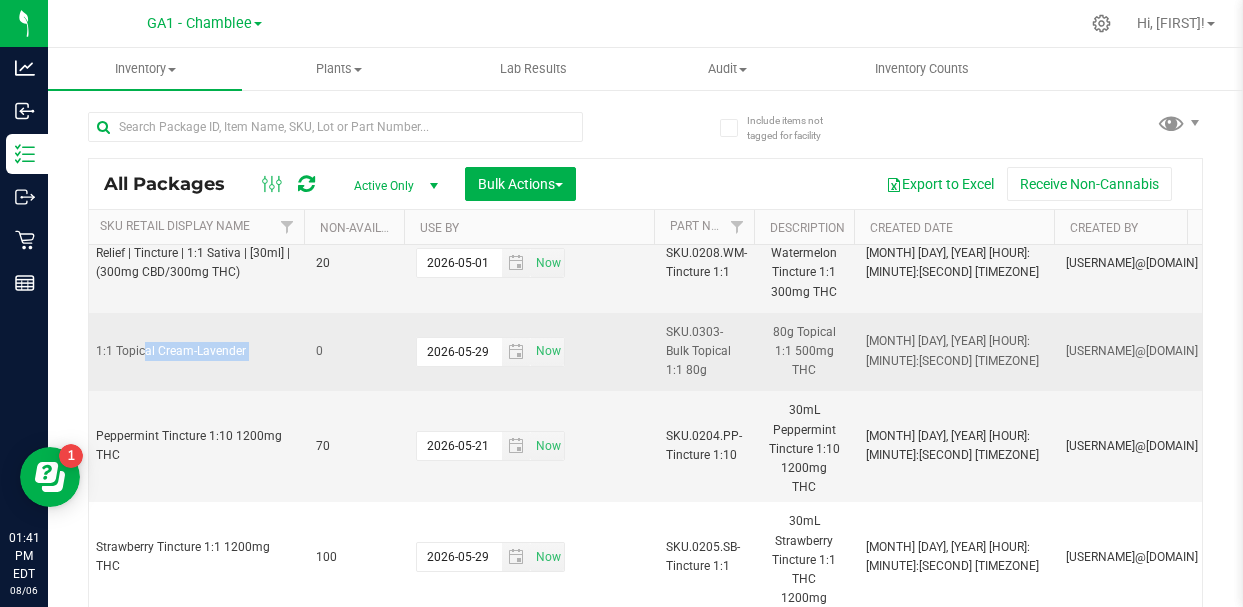 click on "1:1 Topical Cream-Lavender" at bounding box center (194, 351) 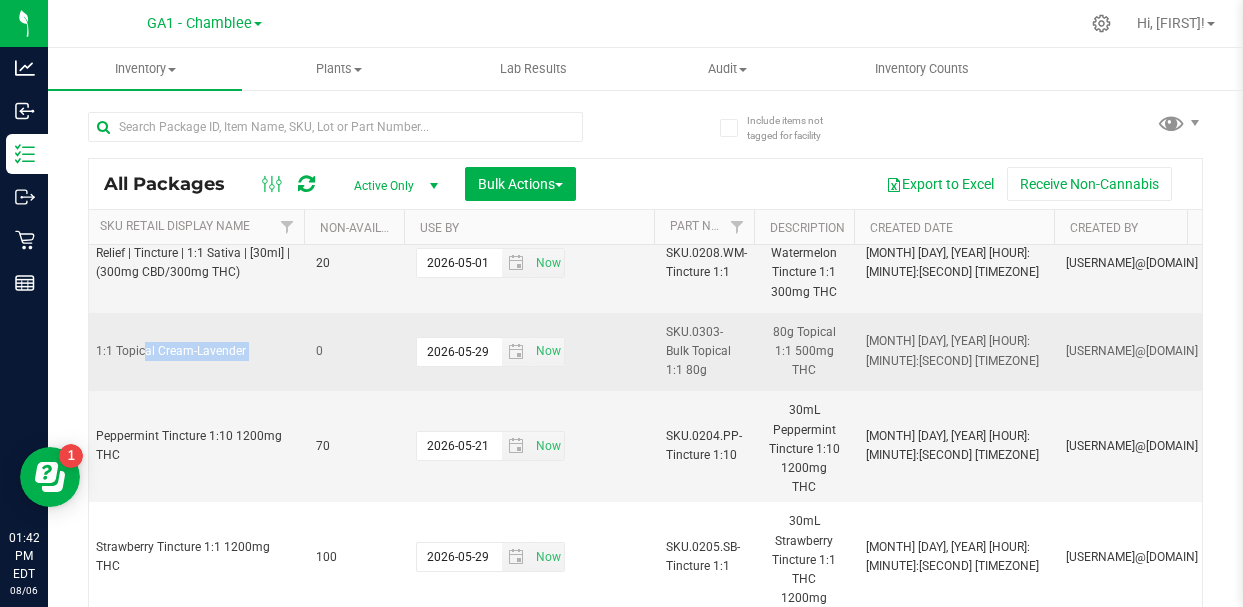 scroll, scrollTop: 141, scrollLeft: 4221, axis: both 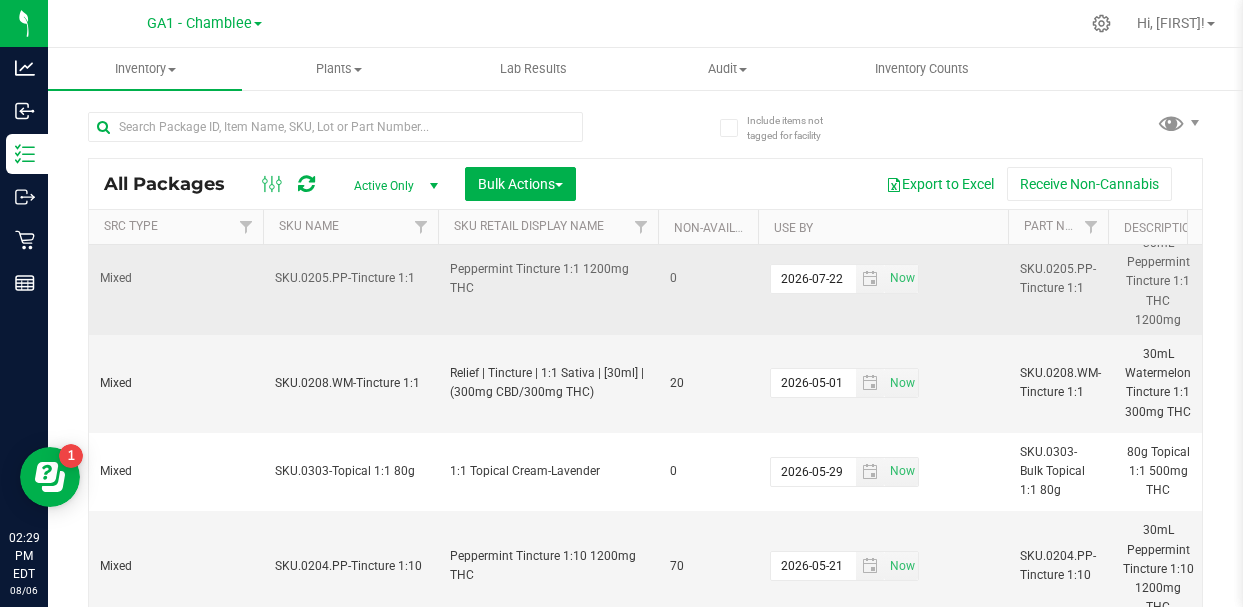 drag, startPoint x: 483, startPoint y: 282, endPoint x: 449, endPoint y: 259, distance: 41.04875 